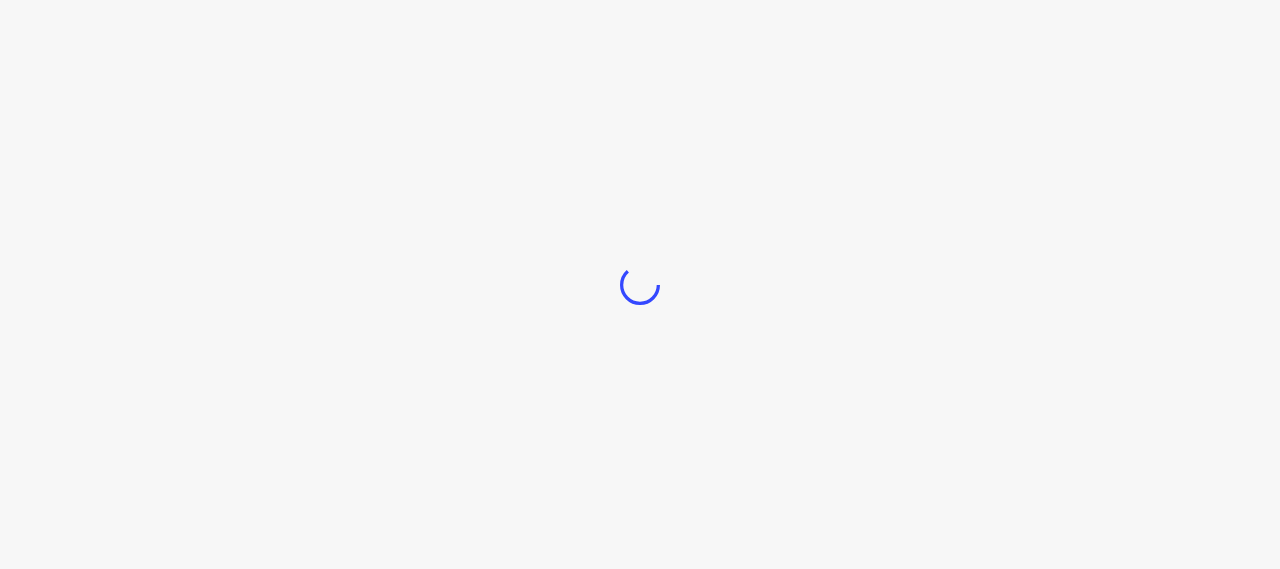 scroll, scrollTop: 0, scrollLeft: 0, axis: both 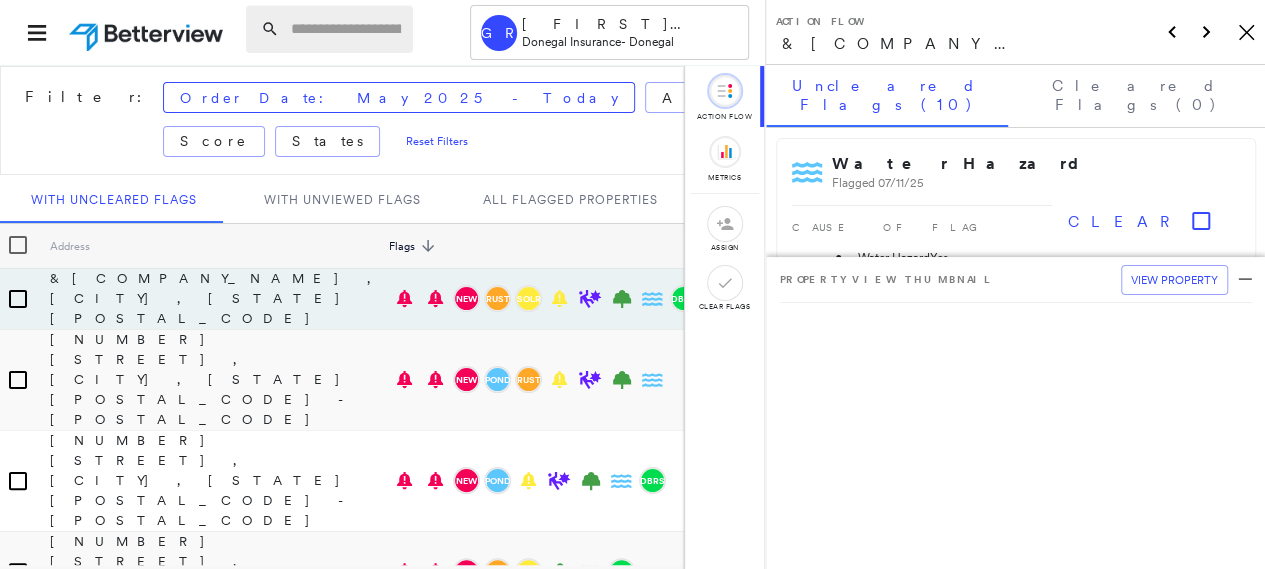 click at bounding box center [346, 29] 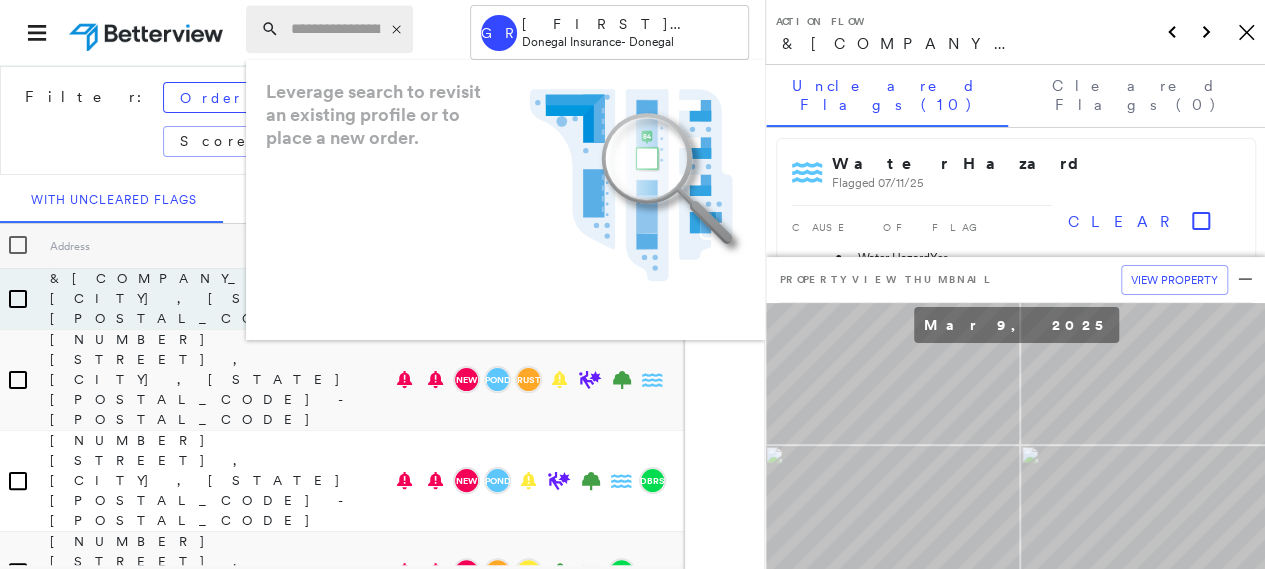 click at bounding box center (335, 29) 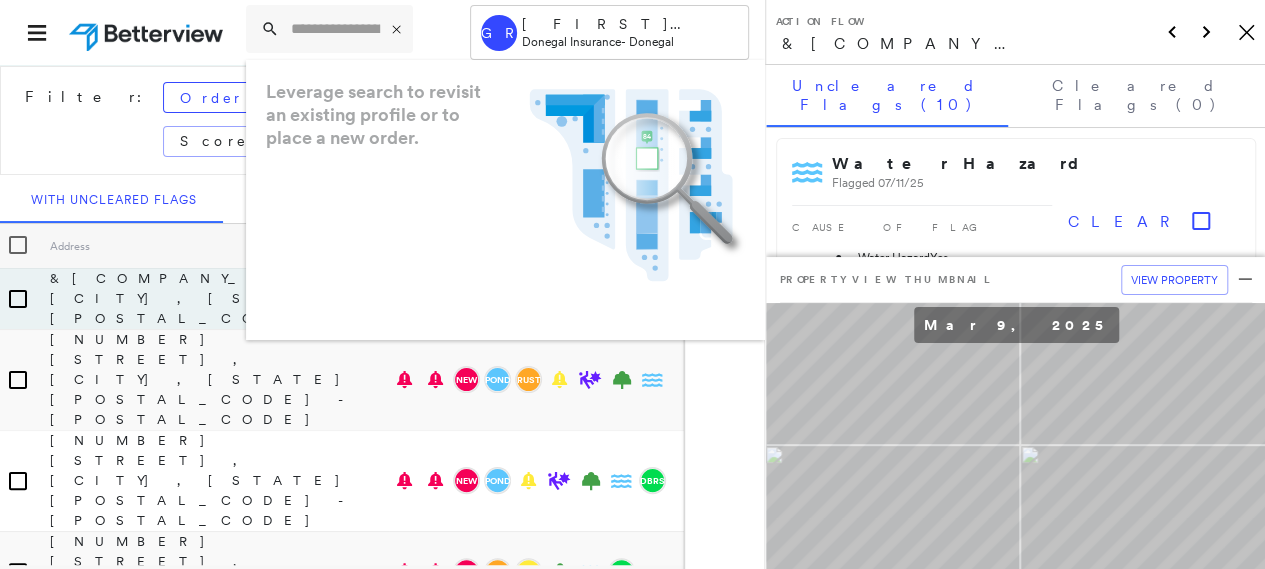 click on "Icon_Closemodal Leverage search to revisit an existing profile or to place a new order. .landscape-no-results-icon_svg__cls-3{fill:#5bafe7}.landscape-no-results-icon_svg__cls-4{fill:#90c5ee}.landscape-no-results-icon_svg__cls-12{fill:#33a4e3}.landscape-no-results-icon_svg__cls-13{fill:#fff}.landscape-no-results-icon_svg__cls-15{opacity:.3;mix-blend-mode:multiply}.landscape-no-results-icon_svg__cls-17{fill:#00a74f} GR[FIRST] [LAST] Donegal Insurance - Donegal [NUMBER] [STREET], [CITY], [STATE] [POSTAL_CODE]" at bounding box center (382, 32) 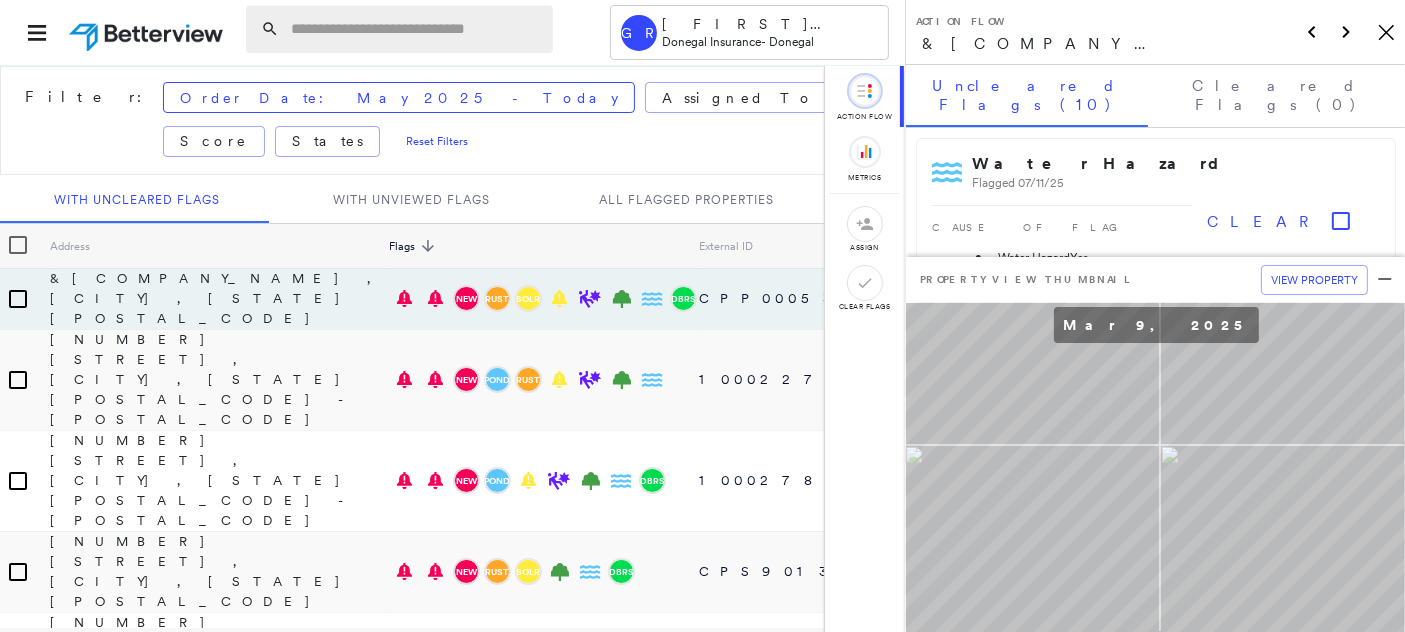 click at bounding box center [416, 29] 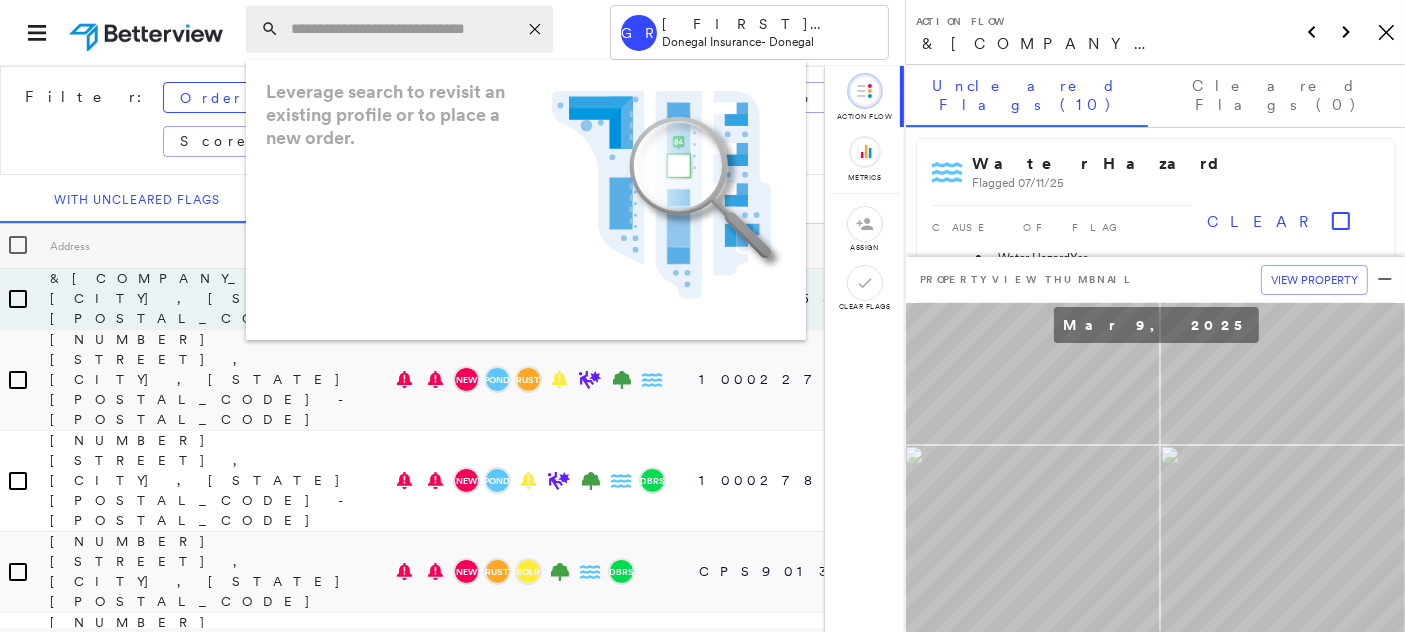paste on "**********" 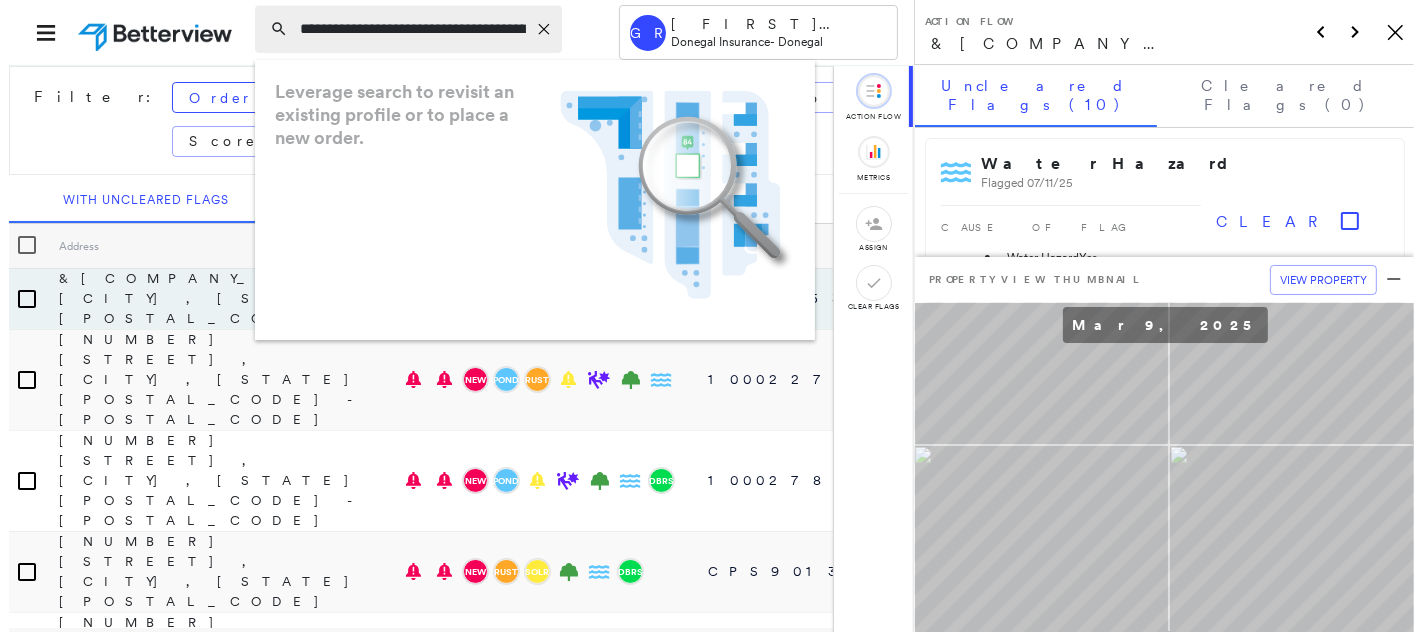 scroll, scrollTop: 0, scrollLeft: 77, axis: horizontal 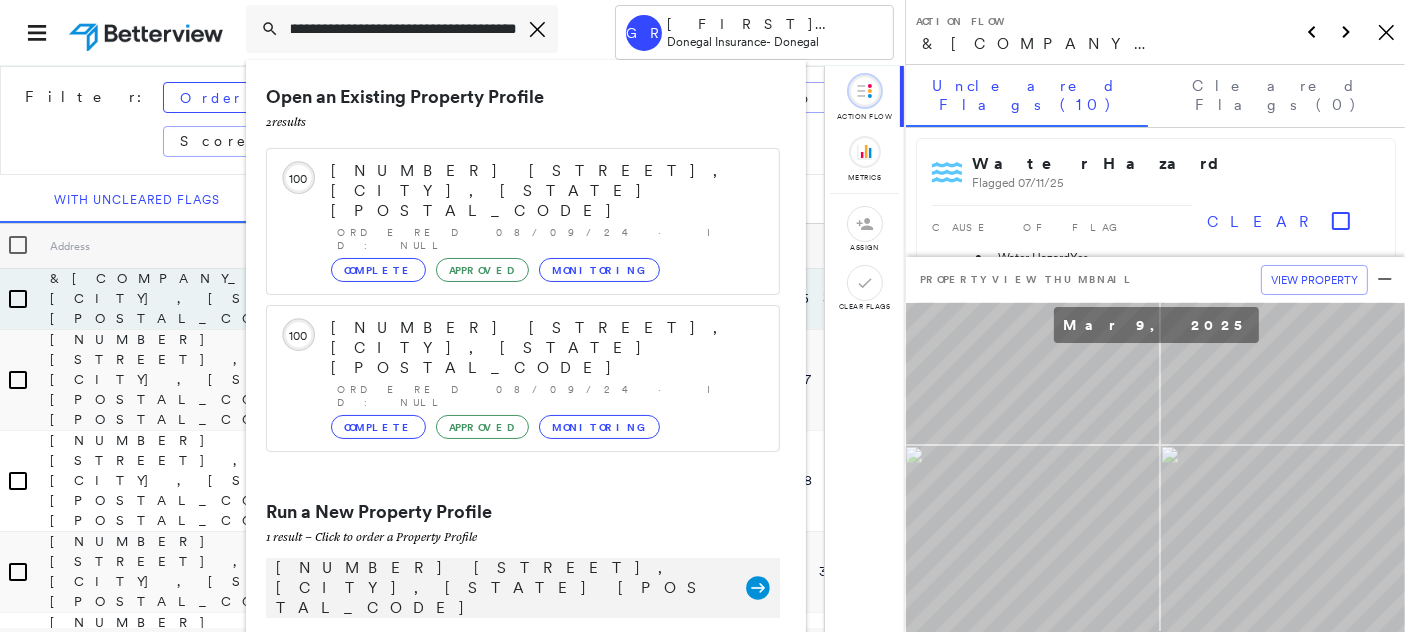 click 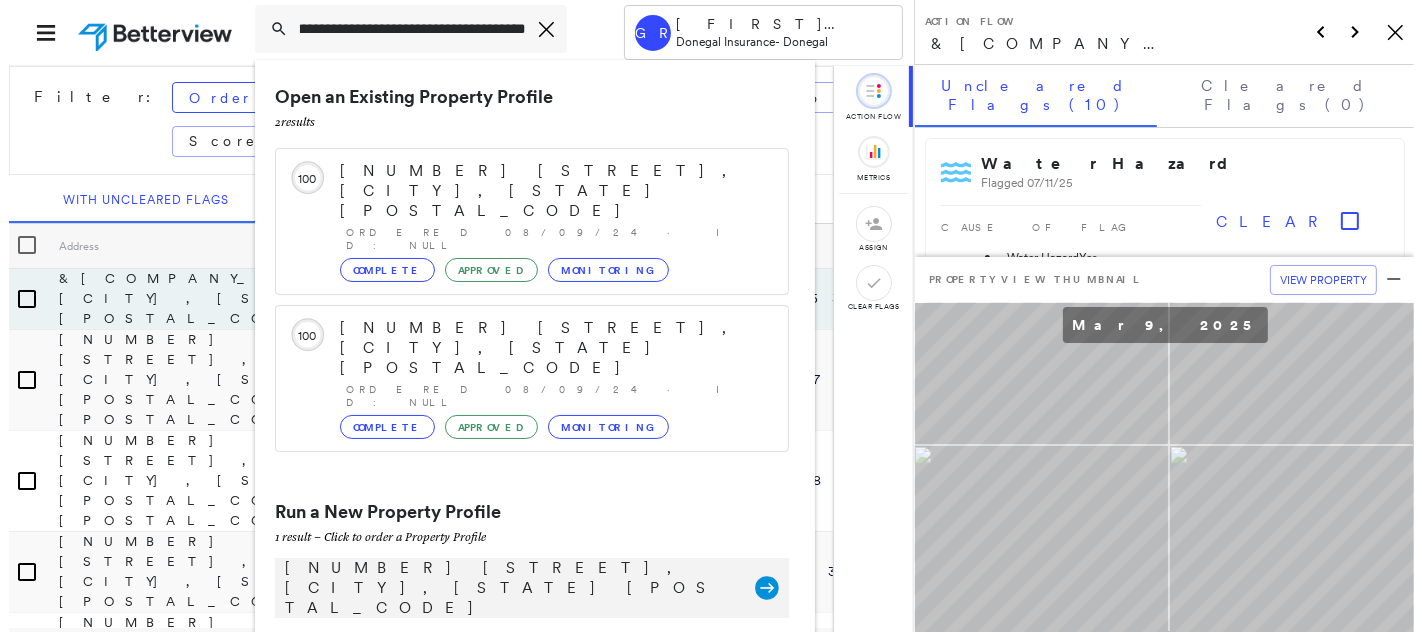 scroll, scrollTop: 0, scrollLeft: 0, axis: both 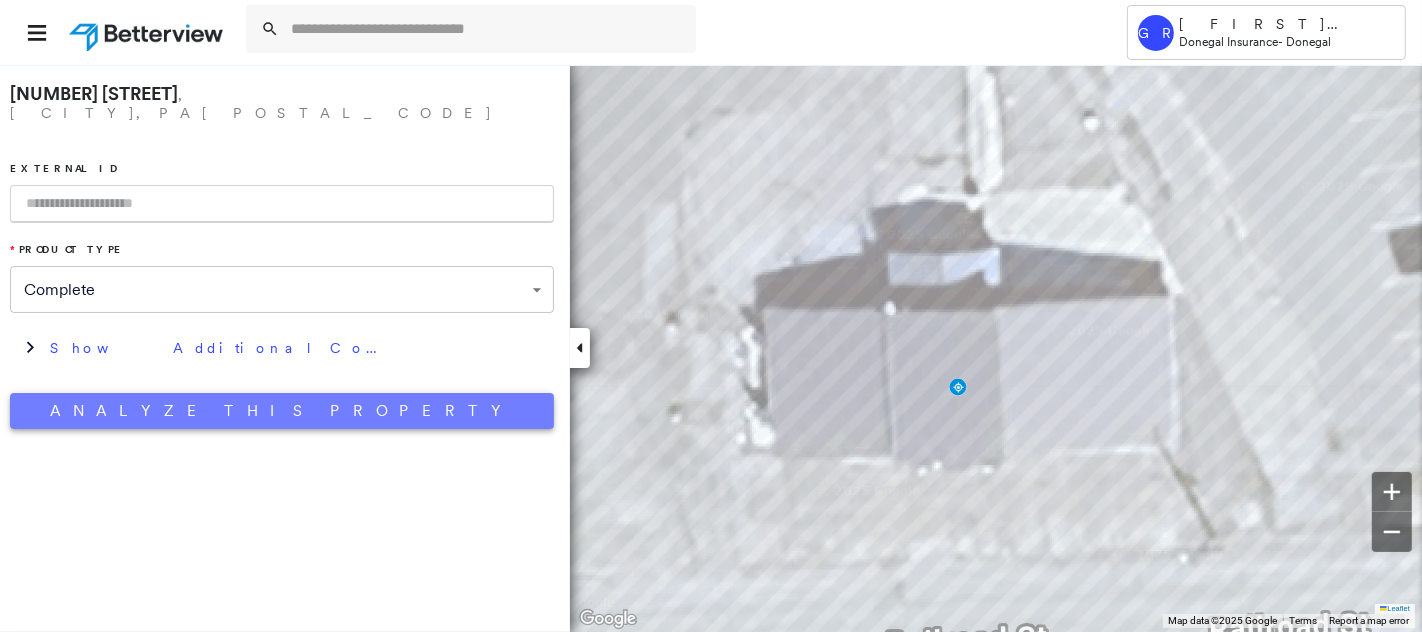 click on "Analyze This Property" at bounding box center [282, 411] 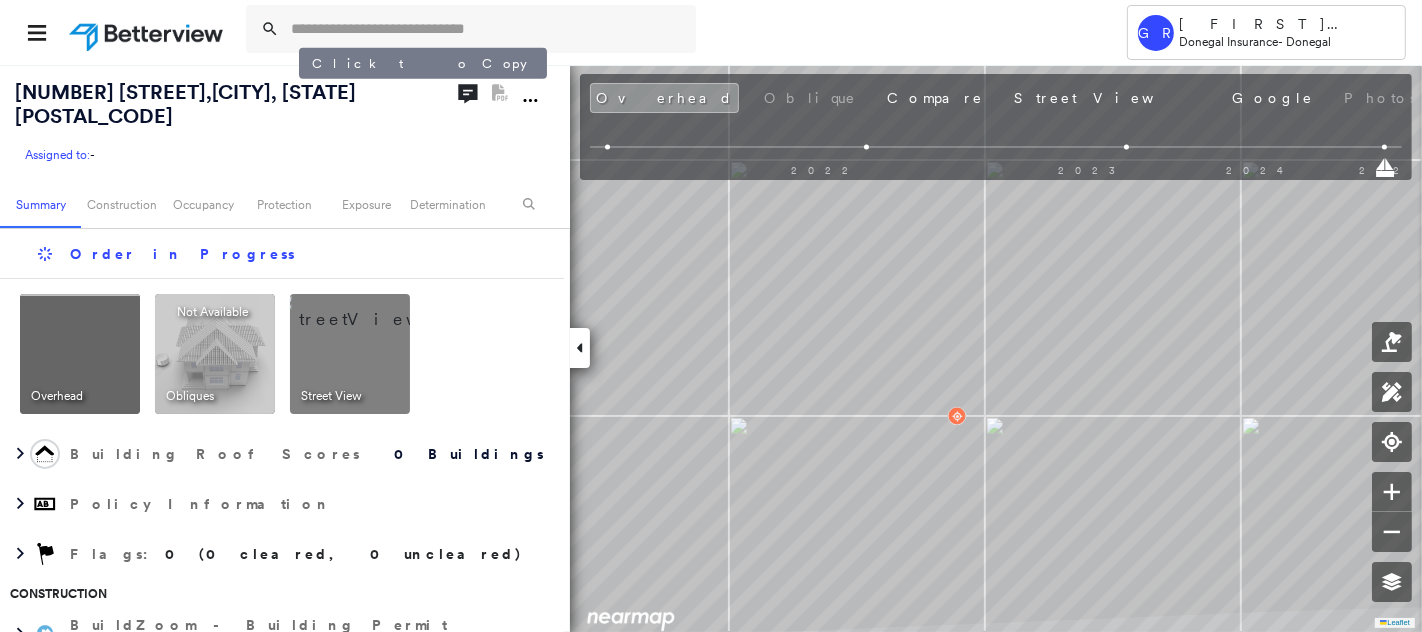click on "[NUMBER] [STREET] , [CITY], [STATE] [POSTAL_CODE]" at bounding box center [185, 104] 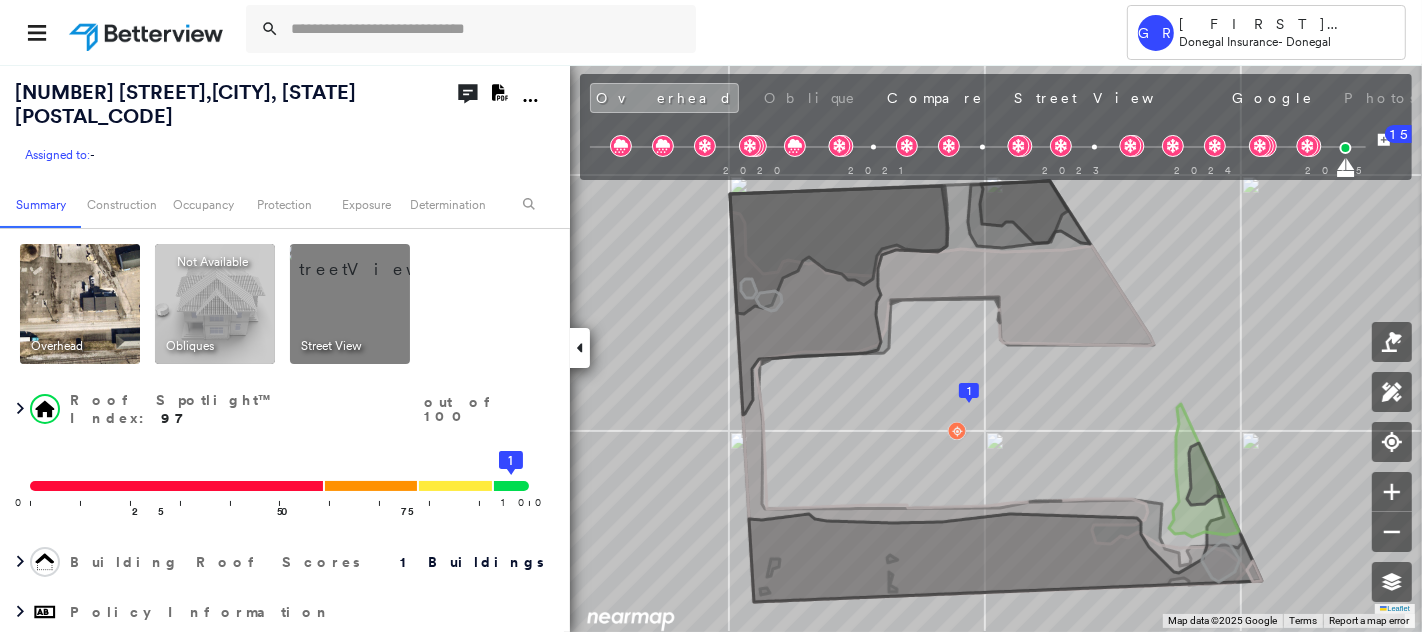 click 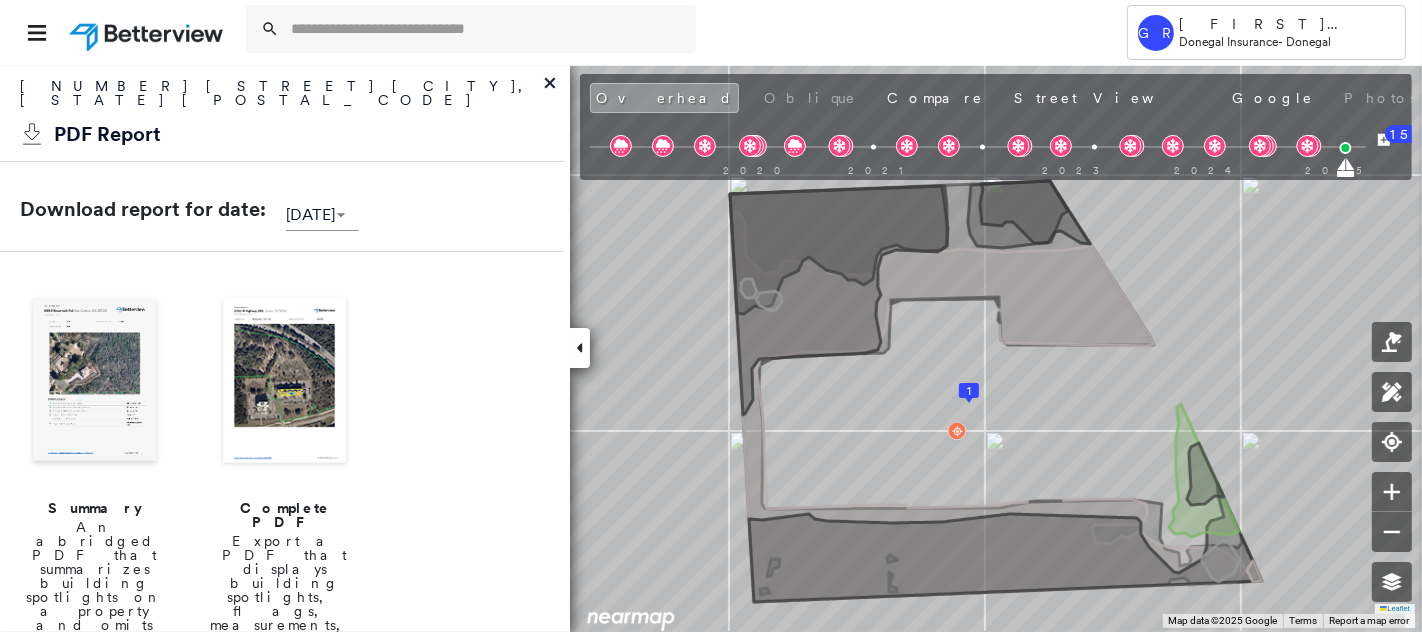 click at bounding box center (95, 382) 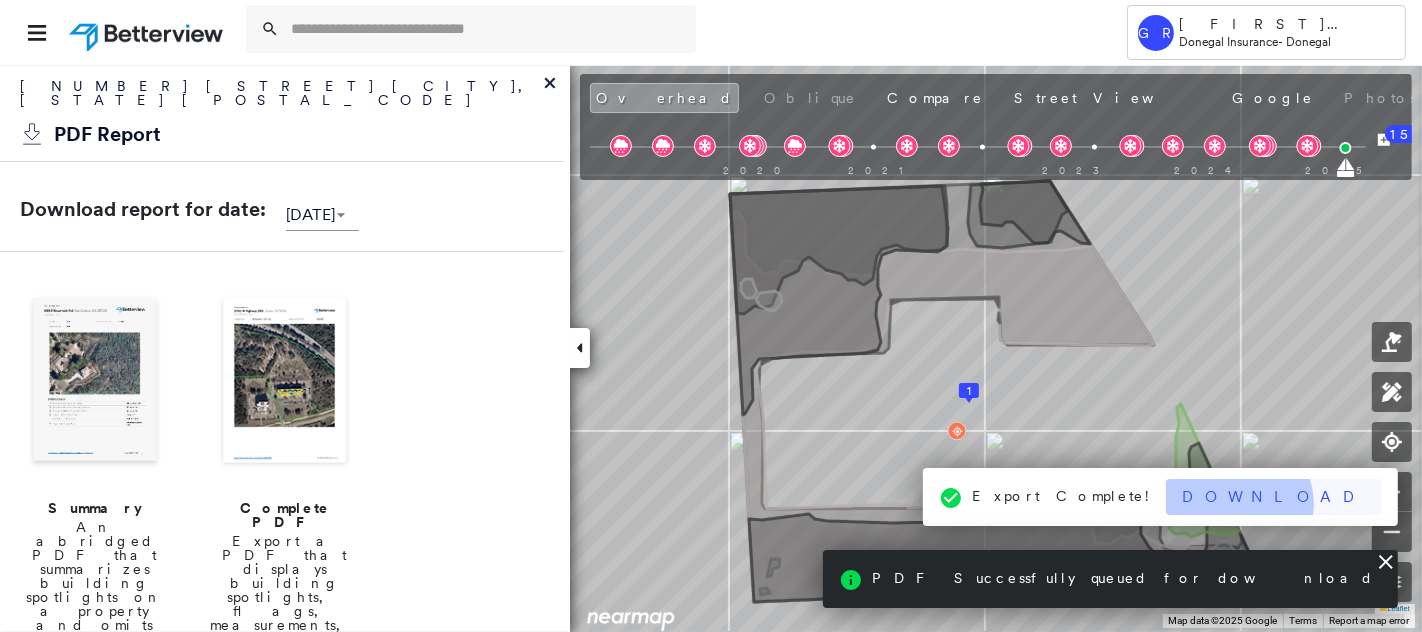 click on "GR[FIRST] [LAST] Donegal Insurance - Donegal [NUMBER] [STREET], [CITY], [STATE] [POSTAL_CODE] Assigned to: - Assigned to: - Assigned to: - Open Comments Download PDF Report Summary Construction Occupancy Protection Exposure Determination Overhead Obliques Not Available ; Street View Roof Spotlight™ Index : 97 out of 100 0 100 25 50 75 1 Building Roof Scores 1 Buildings Policy Information Flags : 1 (0 cleared, 1 uncleared) Construction Roof Spotlights Property Features : Cracked Pavement, Road (Drivable Surface), Asphalt, Concrete Area, Driveway and 2 more Roof Size & Shape : 1 building - Gable | Metal Panel BuildZoom - Building Permit Data and Analysis Occupancy Ownership Place Detail Protection Exposure Fire Path FEMA Risk Index Wind Claim Predictor: Less Risky 4 out of 5 Additional Perils Determination Flags : 1 (0 cleared, 1 uncleared) Uncleared Flags (1) Cleared Flags (0) Cracked / Disintegrated Pavement Flagged 08/07/25 Clear Action Taken New Entry History Quote/New Business General Save" at bounding box center (711, 316) 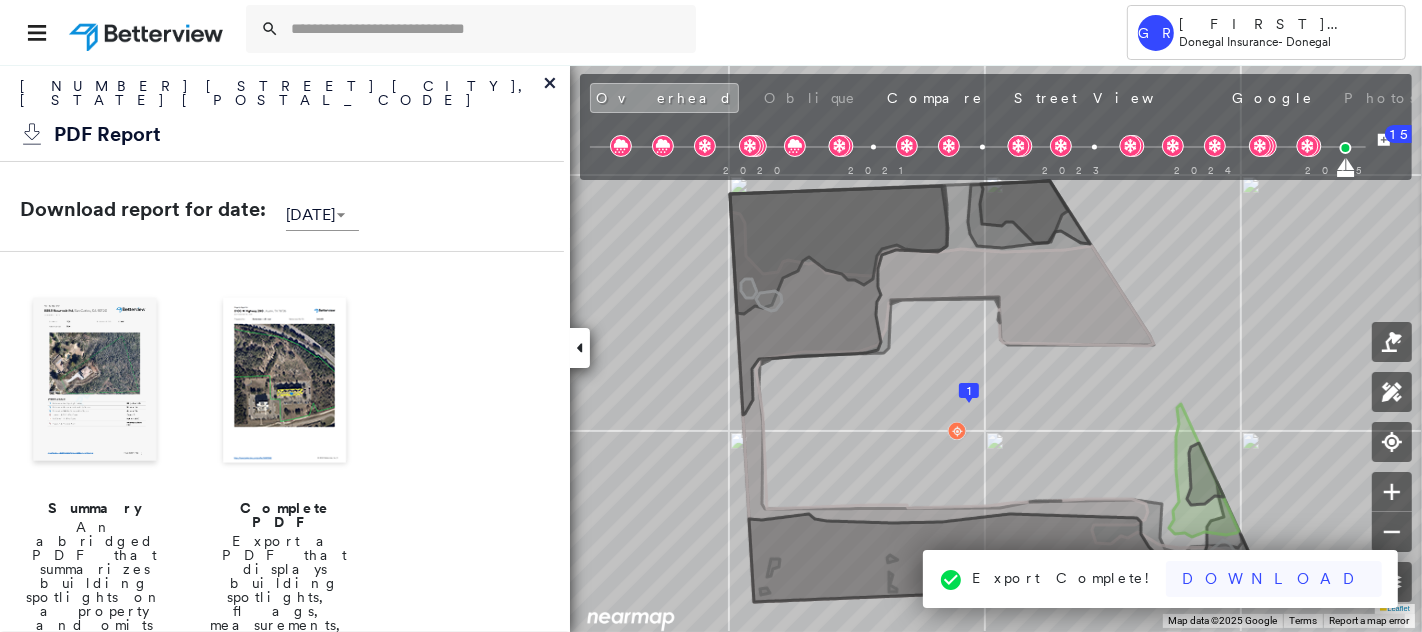 click on "Download" at bounding box center (1274, 579) 